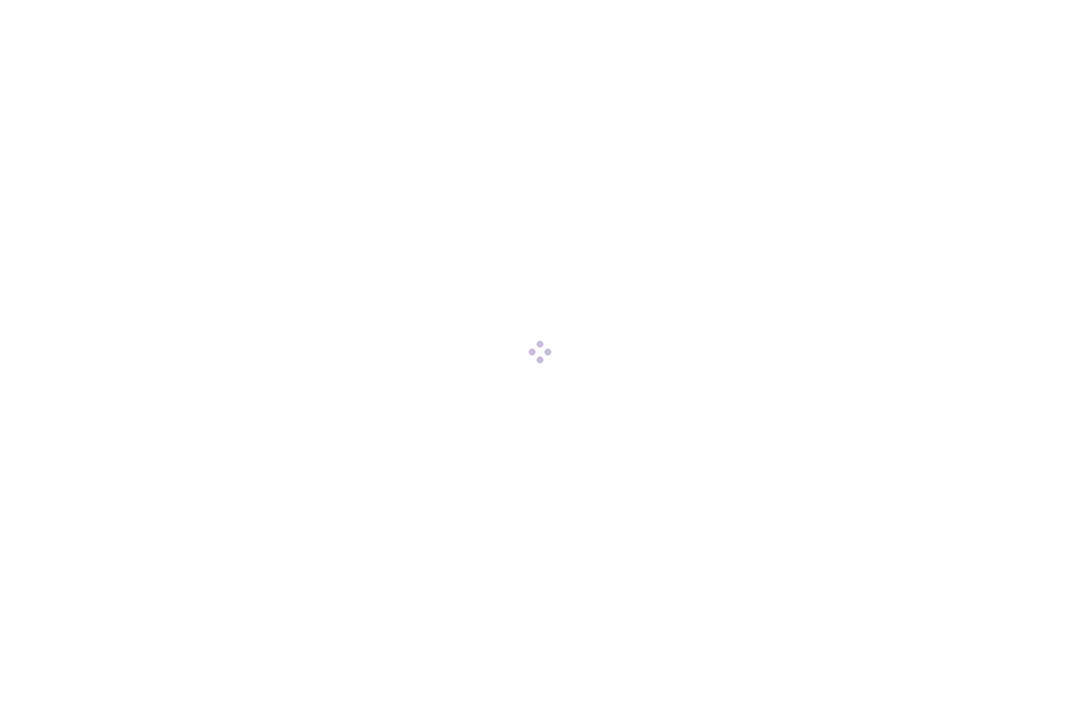 scroll, scrollTop: 0, scrollLeft: 0, axis: both 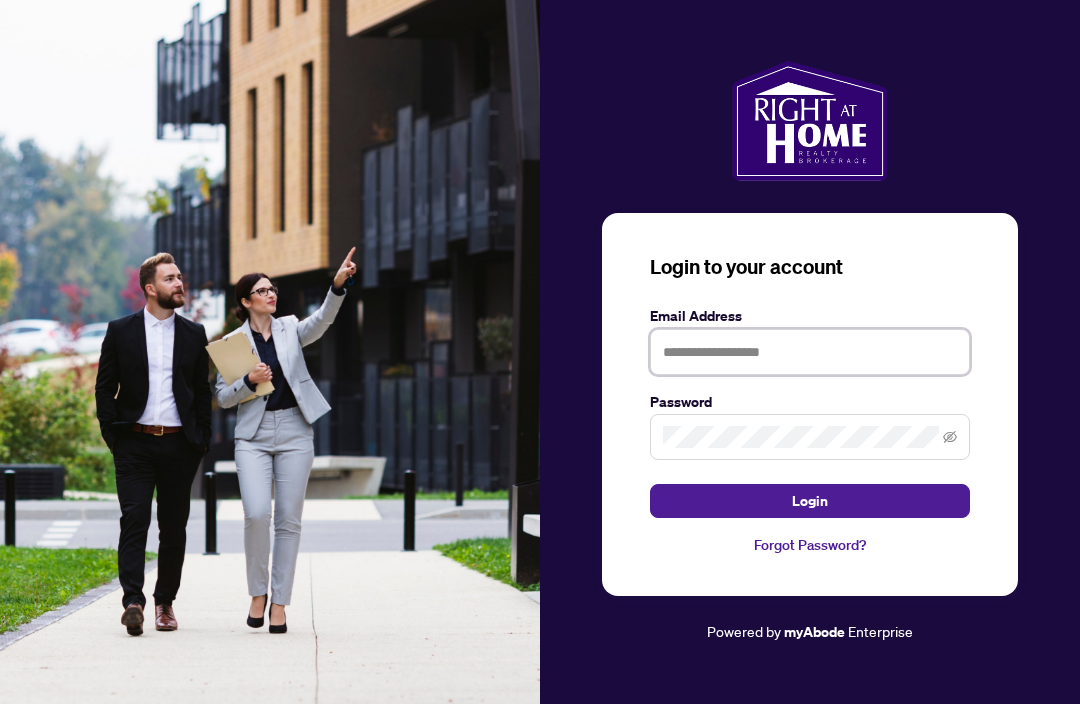 click at bounding box center [810, 352] 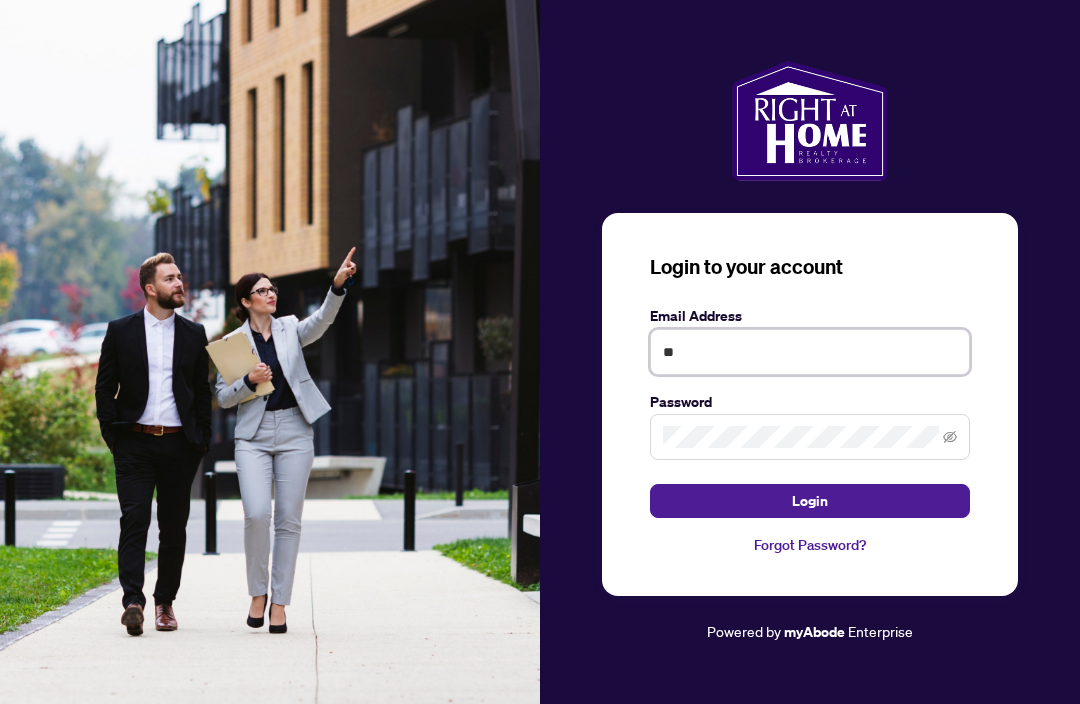 type on "*" 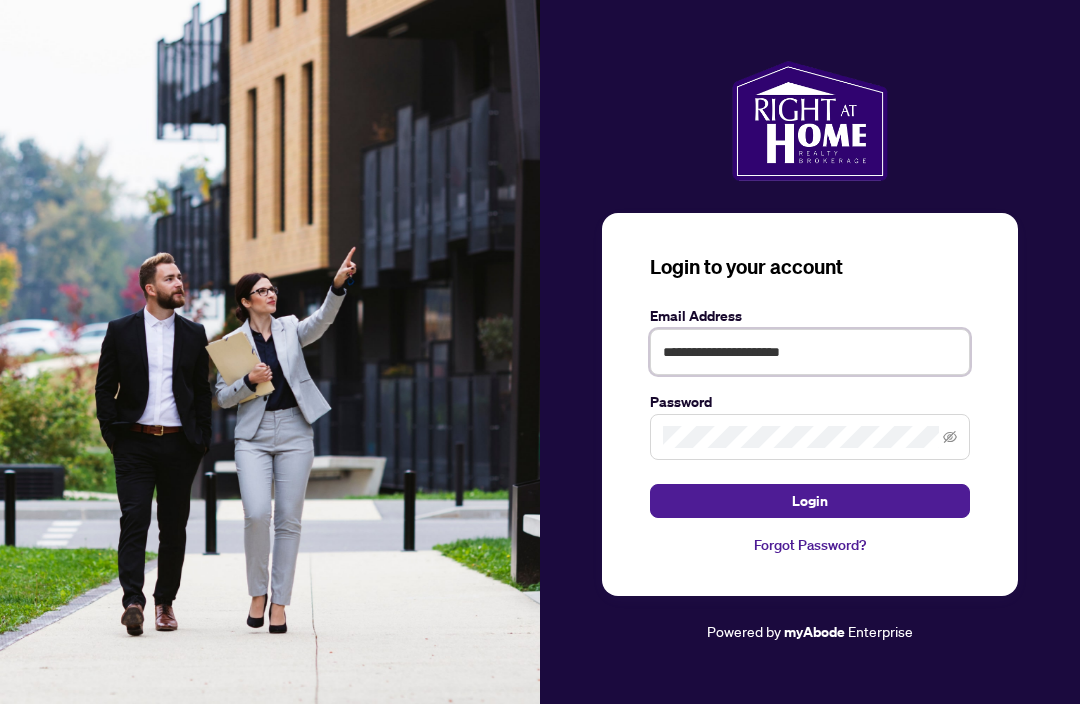 type on "**********" 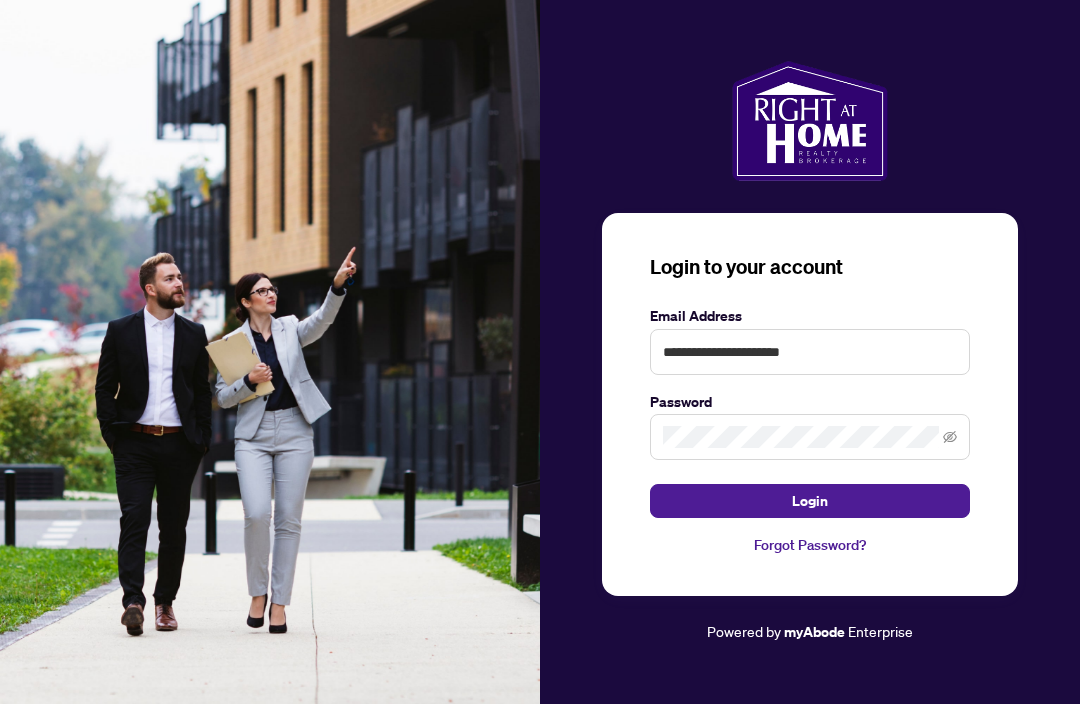 click at bounding box center (810, 437) 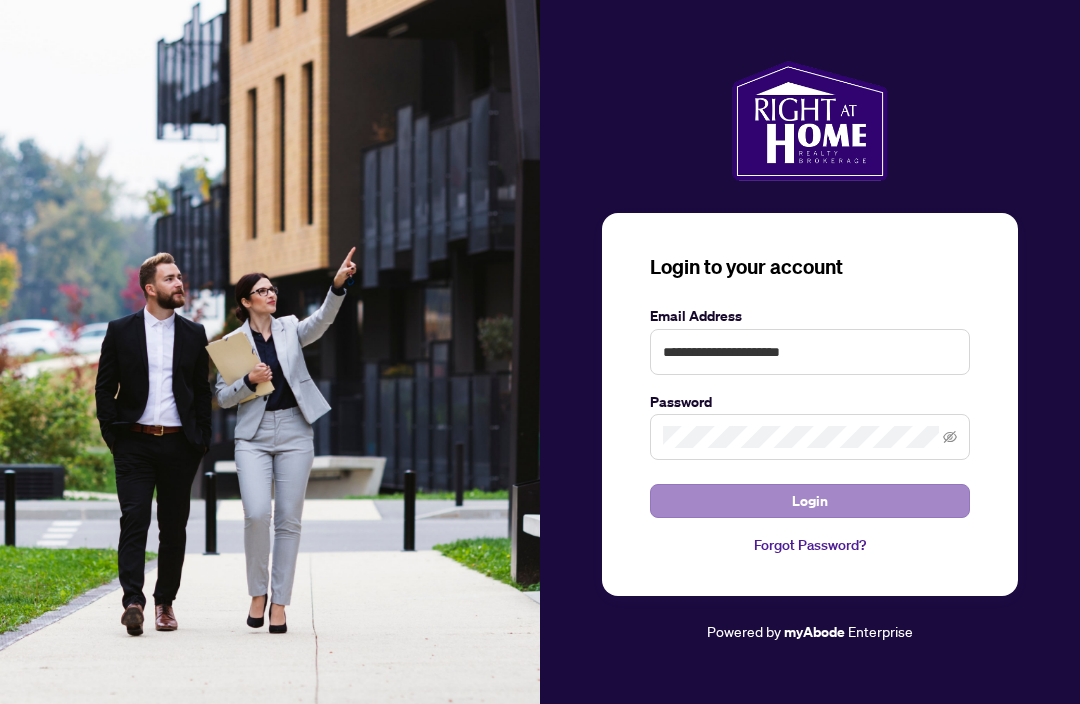 click on "Login" at bounding box center (810, 501) 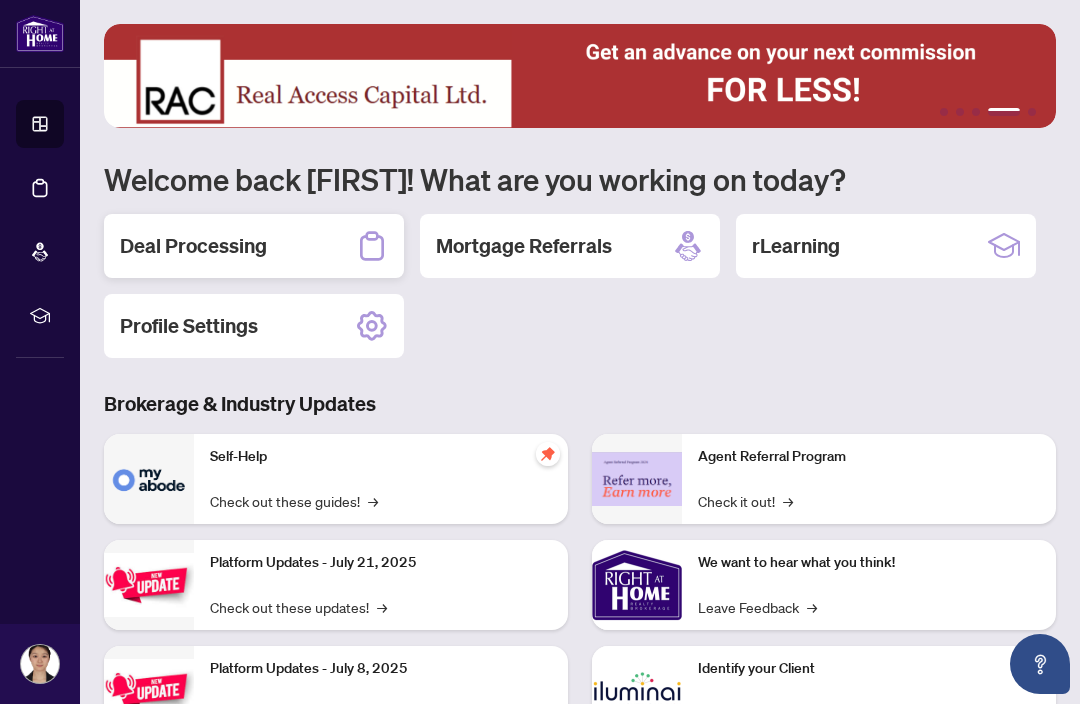 click on "Deal Processing" at bounding box center (254, 246) 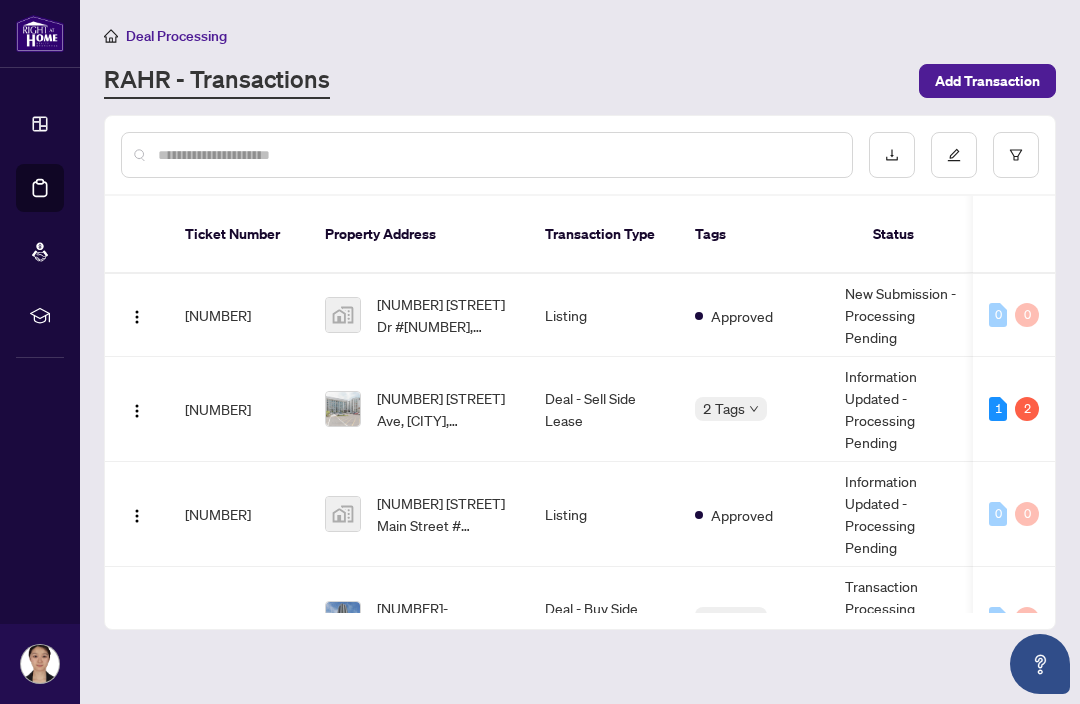 click on "[NUMBER] [STREET] Ave, [CITY], [PROVINCE] [POSTAL_CODE], [COUNTRY]" at bounding box center [445, 409] 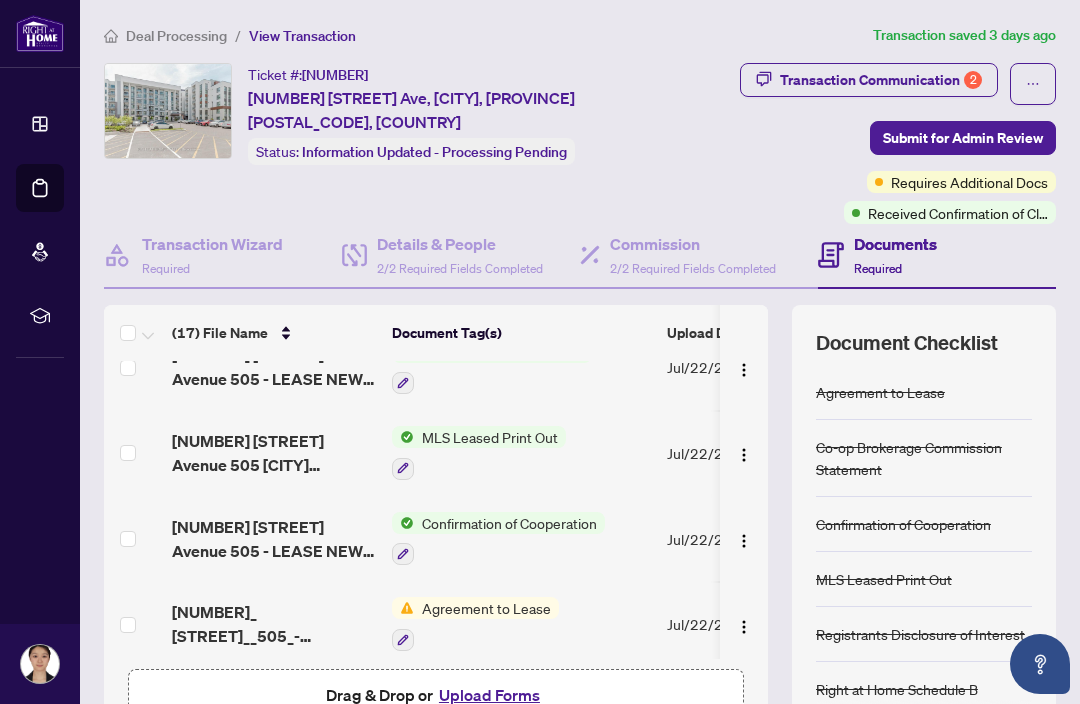 scroll, scrollTop: 1138, scrollLeft: 0, axis: vertical 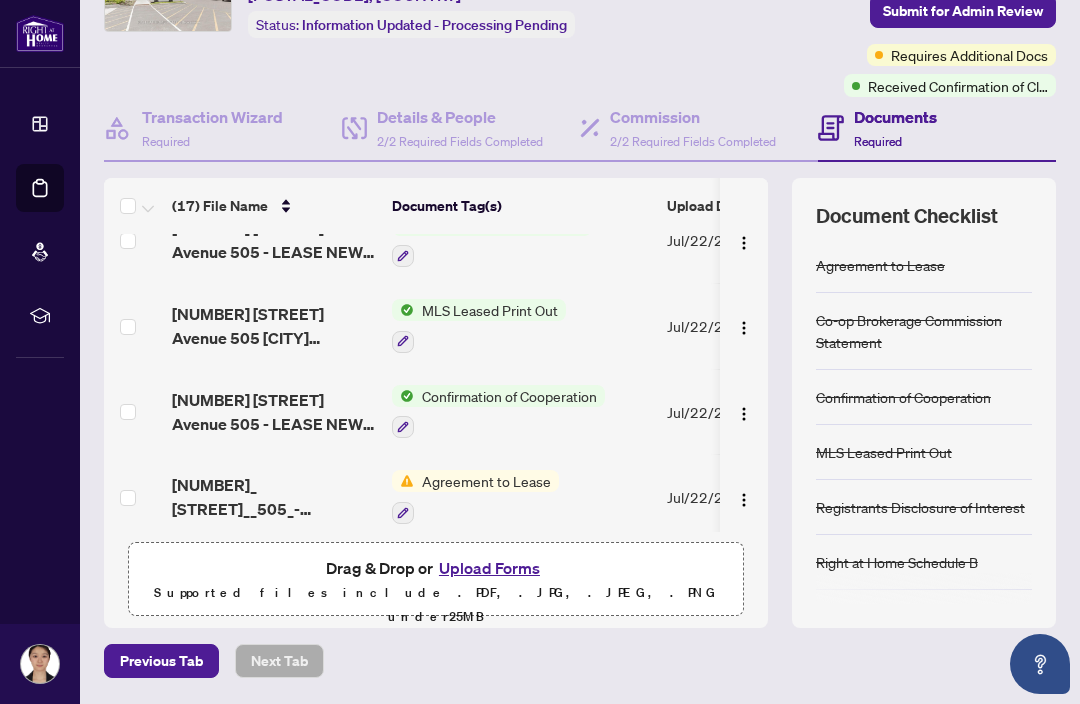 click on "Upload Forms" at bounding box center [489, 568] 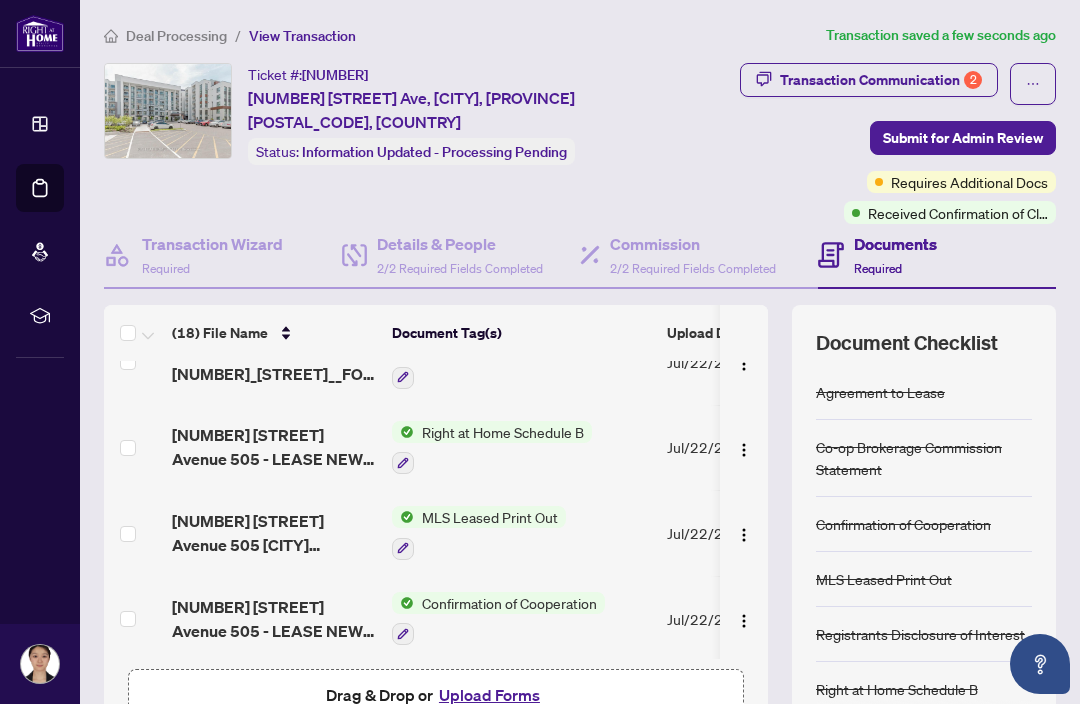 scroll, scrollTop: 0, scrollLeft: 0, axis: both 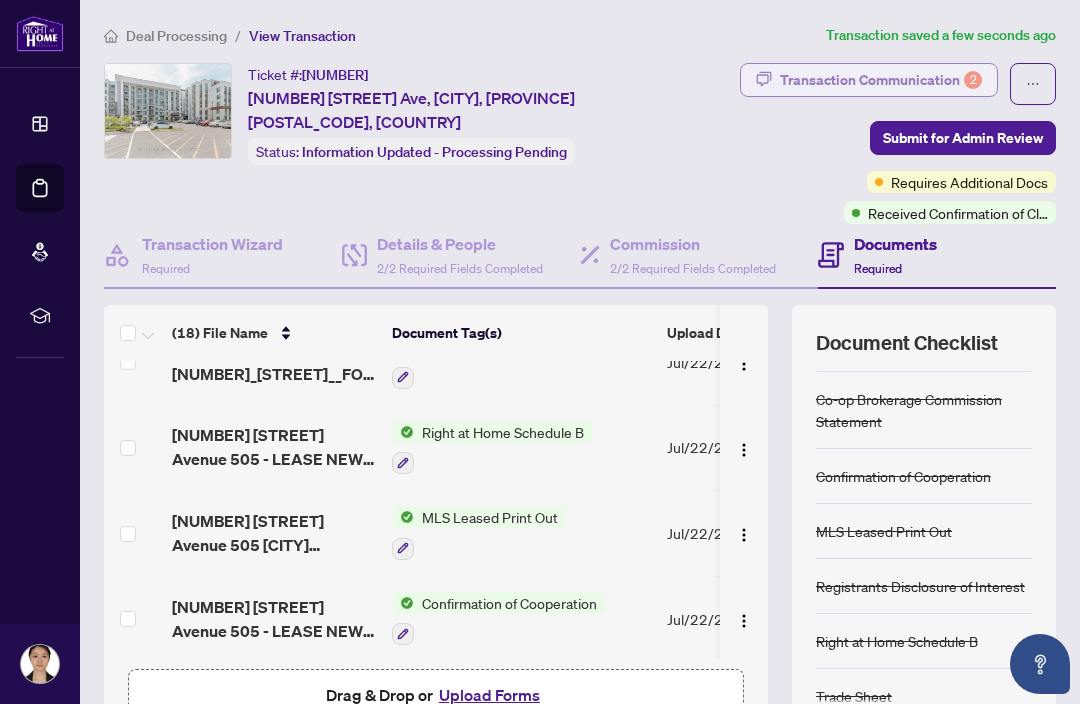click on "Transaction Communication 2" at bounding box center [881, 80] 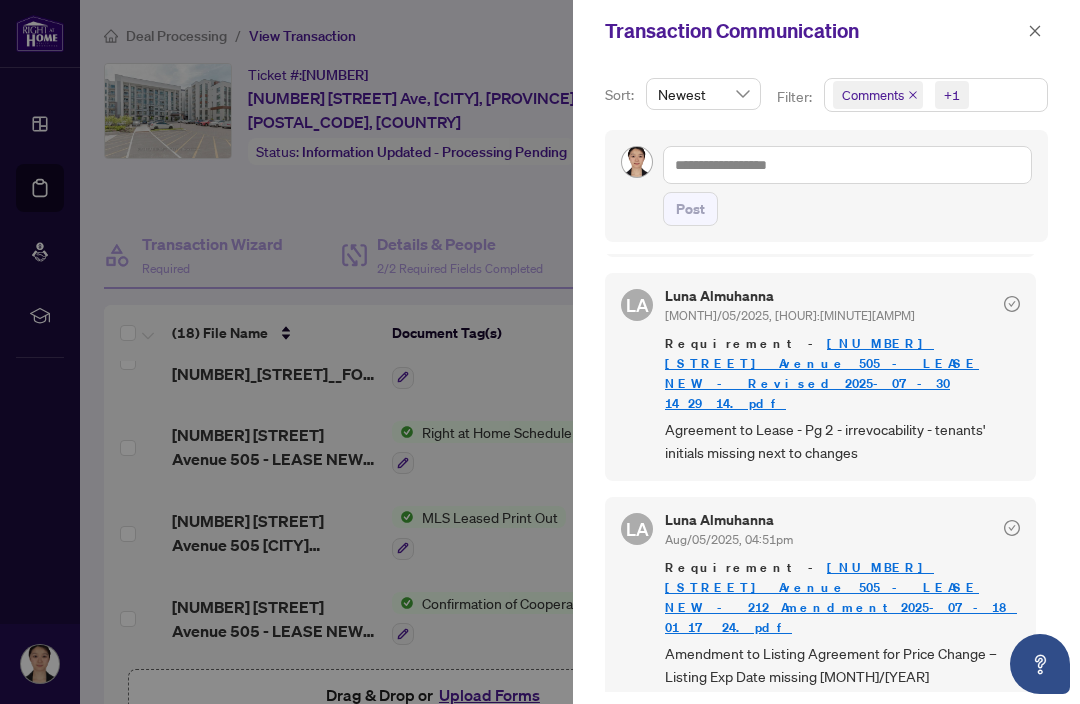 scroll, scrollTop: 177, scrollLeft: 0, axis: vertical 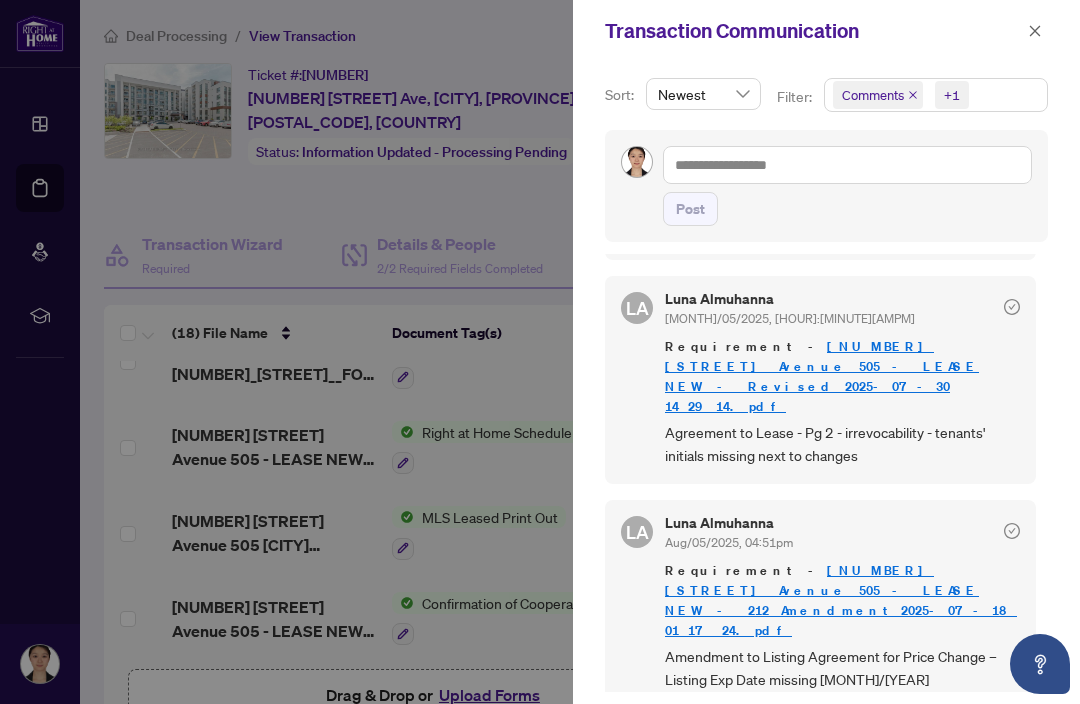 click at bounding box center (540, 352) 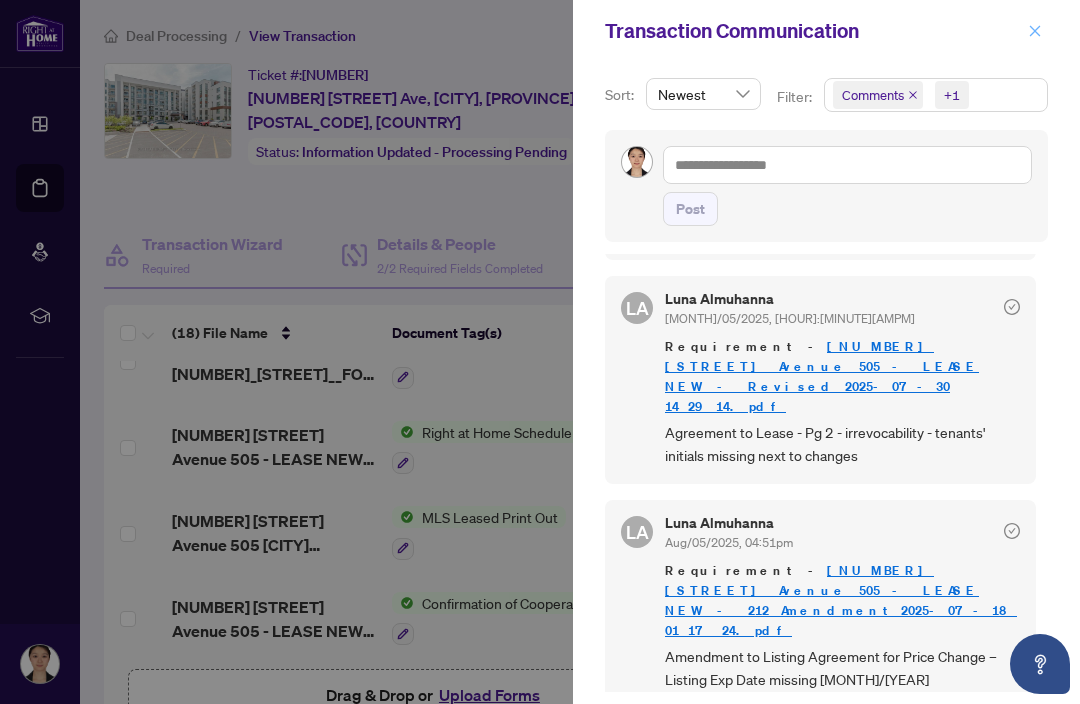click at bounding box center (1035, 31) 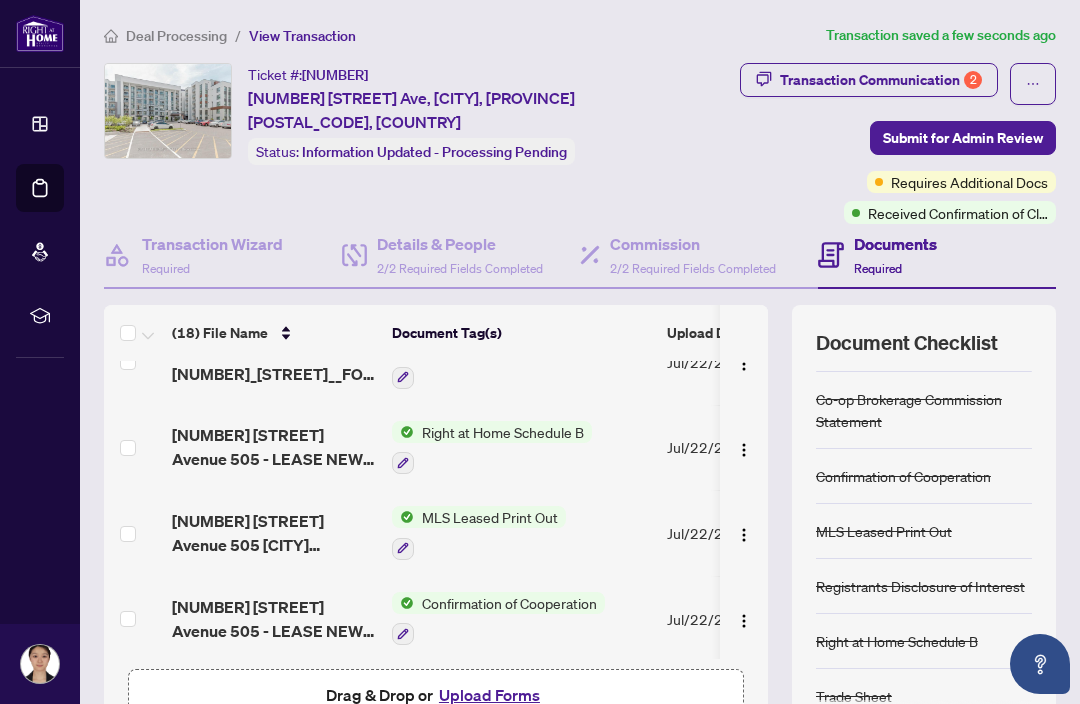 click at bounding box center (492, 377) 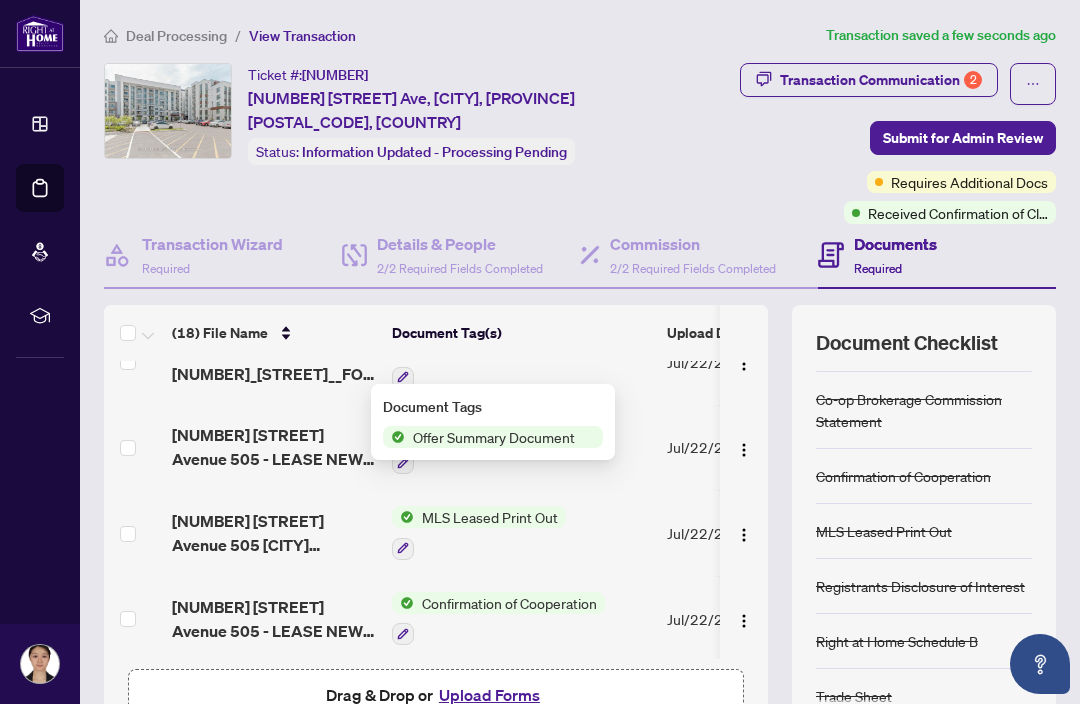 click on "505-[NUMBER]_[STREET]__FORM_801___2025-07-21_15_19_25 2.pdf" at bounding box center [274, 362] 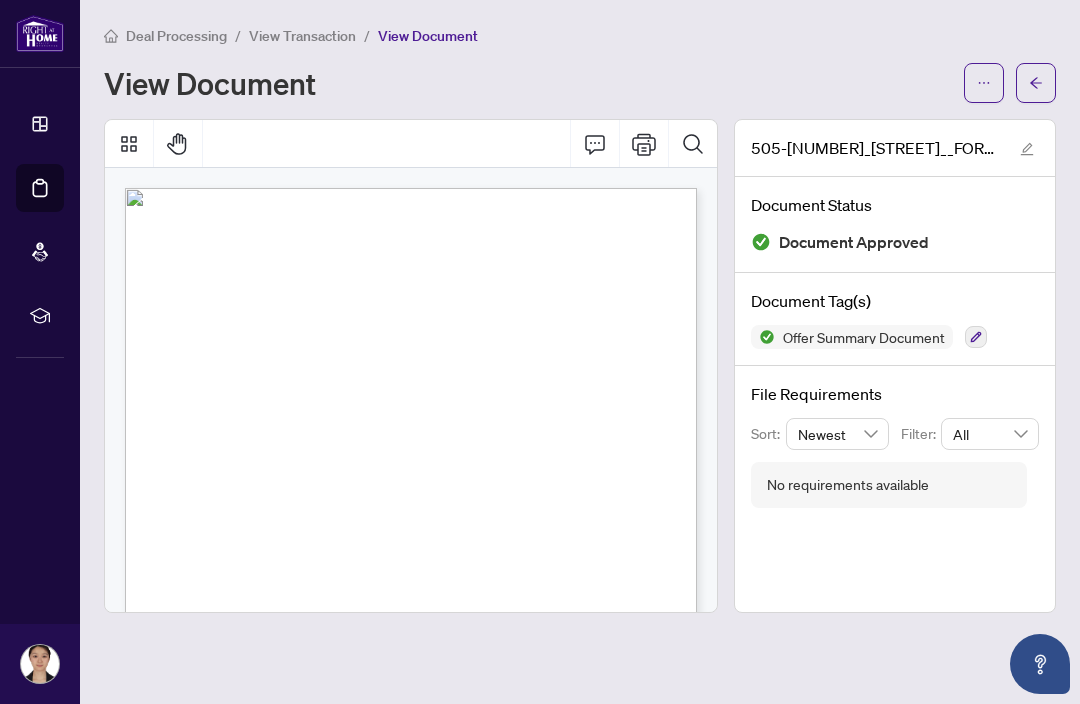 scroll, scrollTop: 0, scrollLeft: 0, axis: both 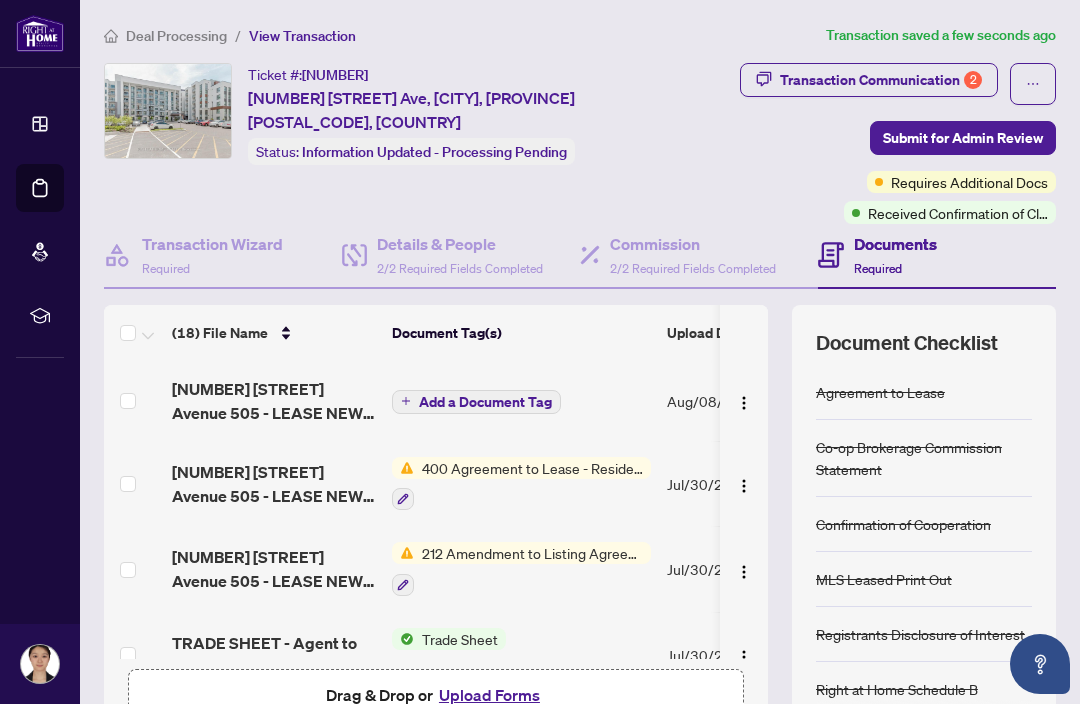 click on "[NUMBER] [STREET] Avenue 505 - LEASE NEW - Revised_2025-07-30 14_29_14.pdf" at bounding box center [274, 401] 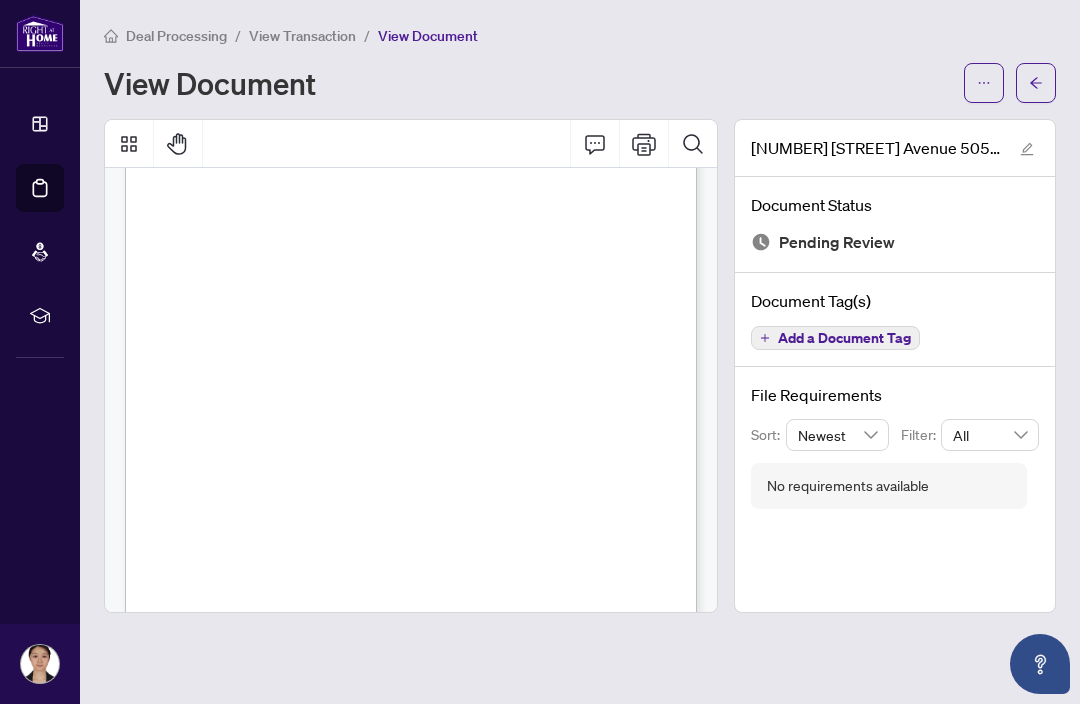 scroll, scrollTop: 91, scrollLeft: 0, axis: vertical 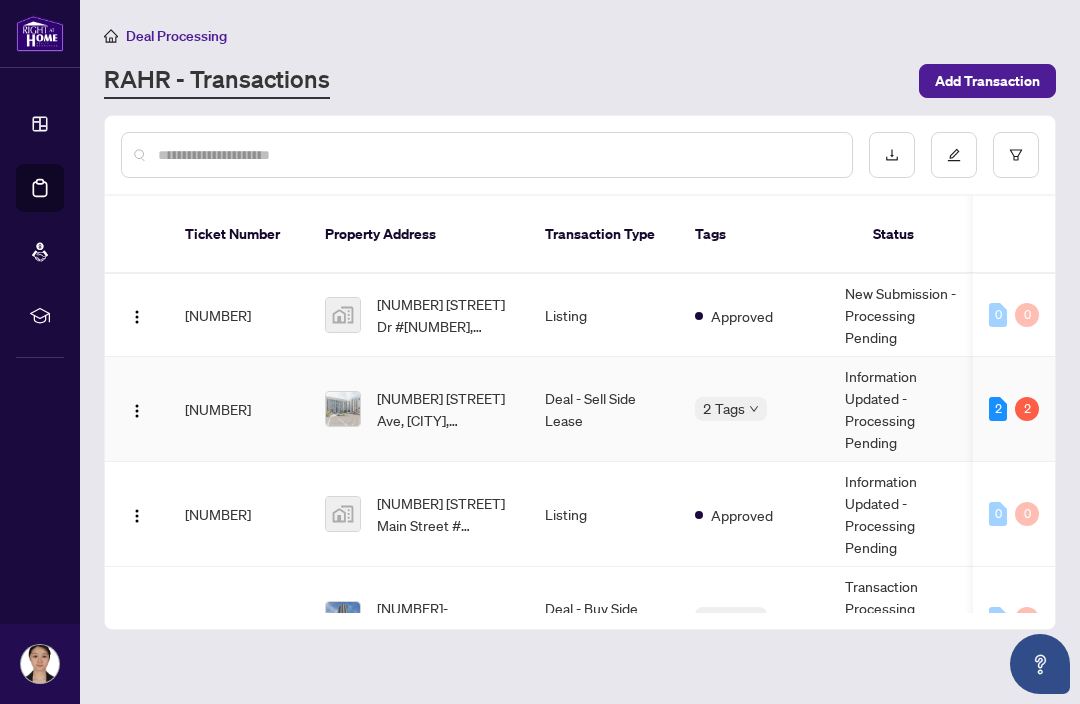 click on "[NUMBER] [STREET] Ave, [CITY], [PROVINCE] [POSTAL_CODE], [COUNTRY]" at bounding box center [445, 409] 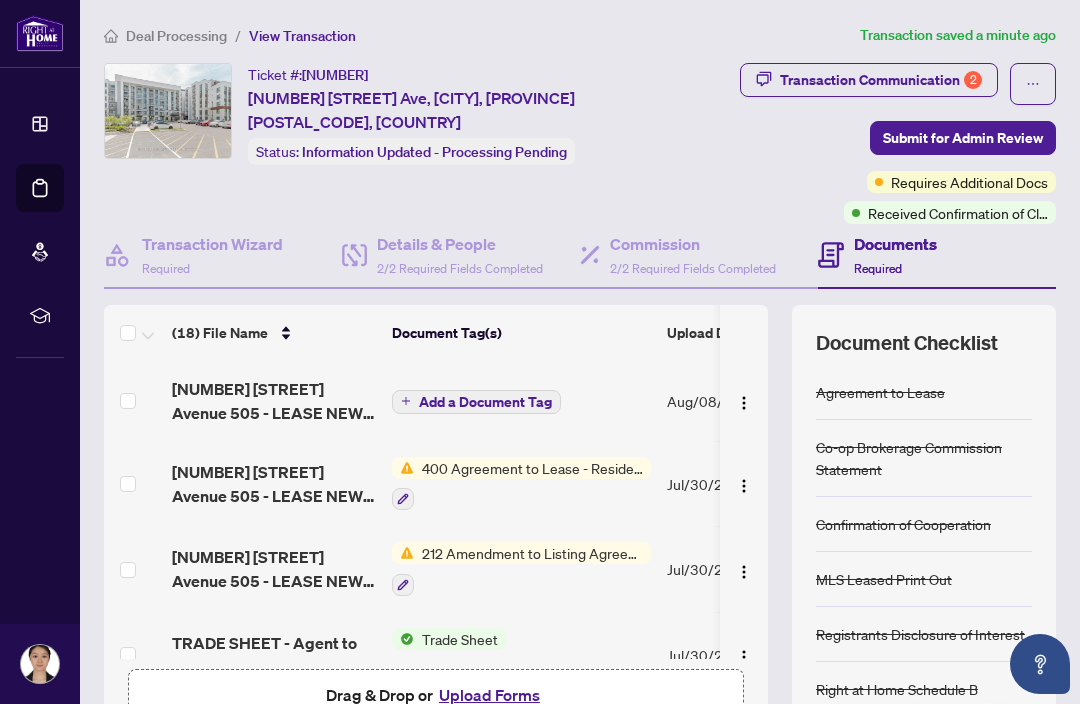 click on "Add a Document Tag" at bounding box center [485, 402] 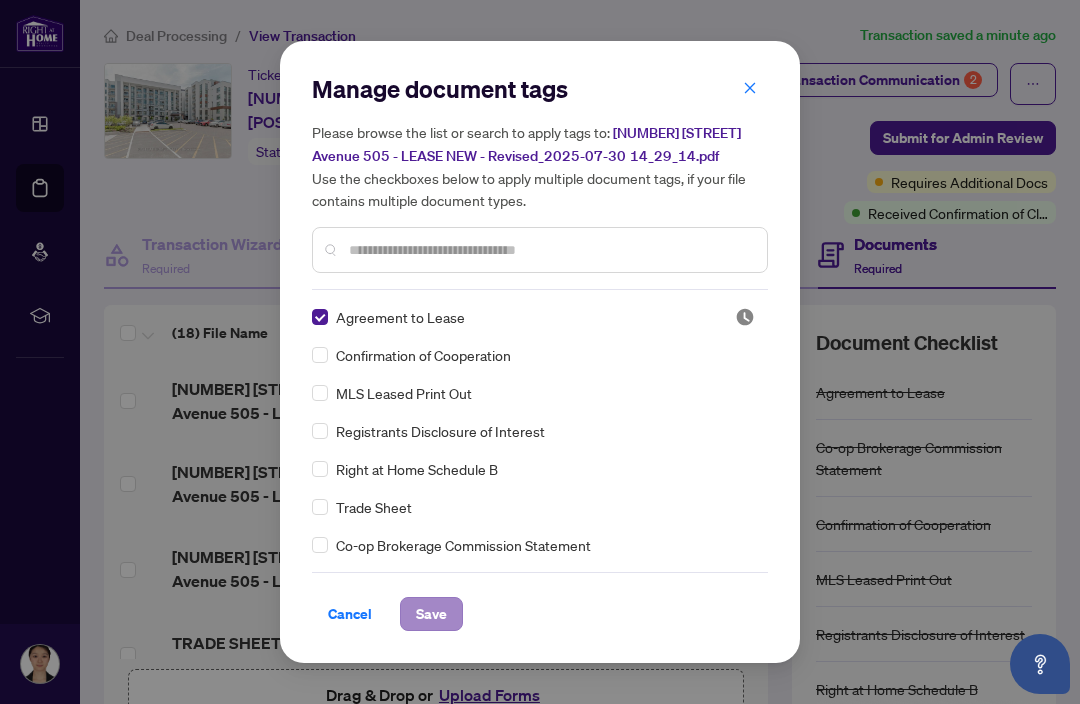 click on "Save" at bounding box center [431, 614] 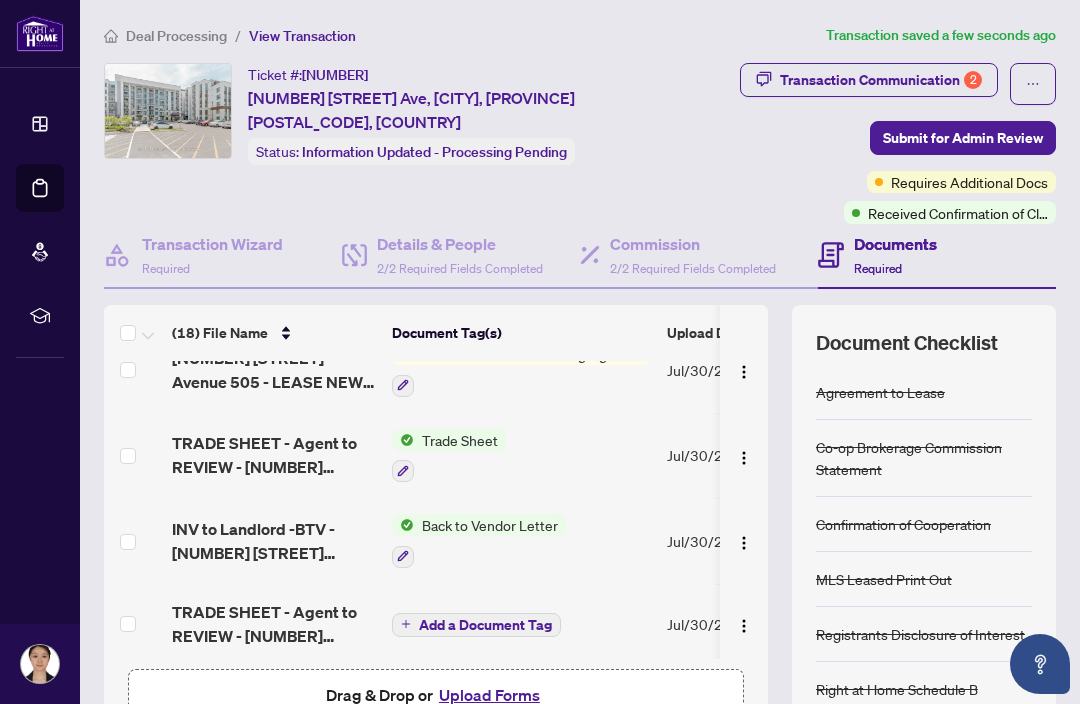 scroll, scrollTop: 205, scrollLeft: 0, axis: vertical 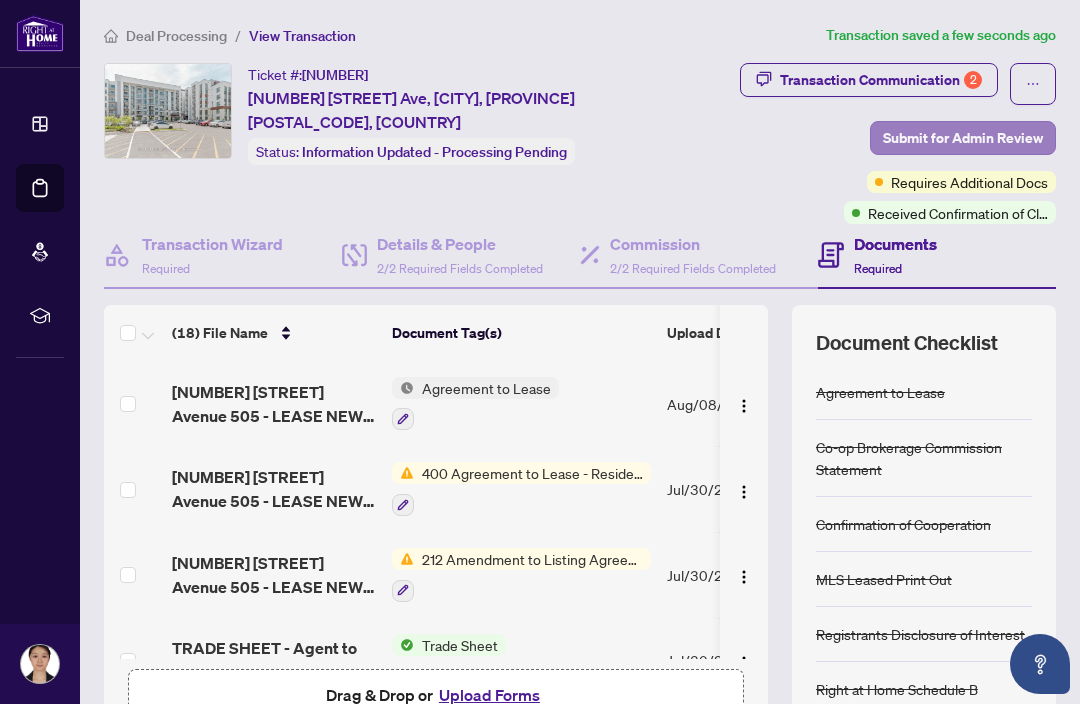 click on "Submit for Admin Review" at bounding box center [963, 138] 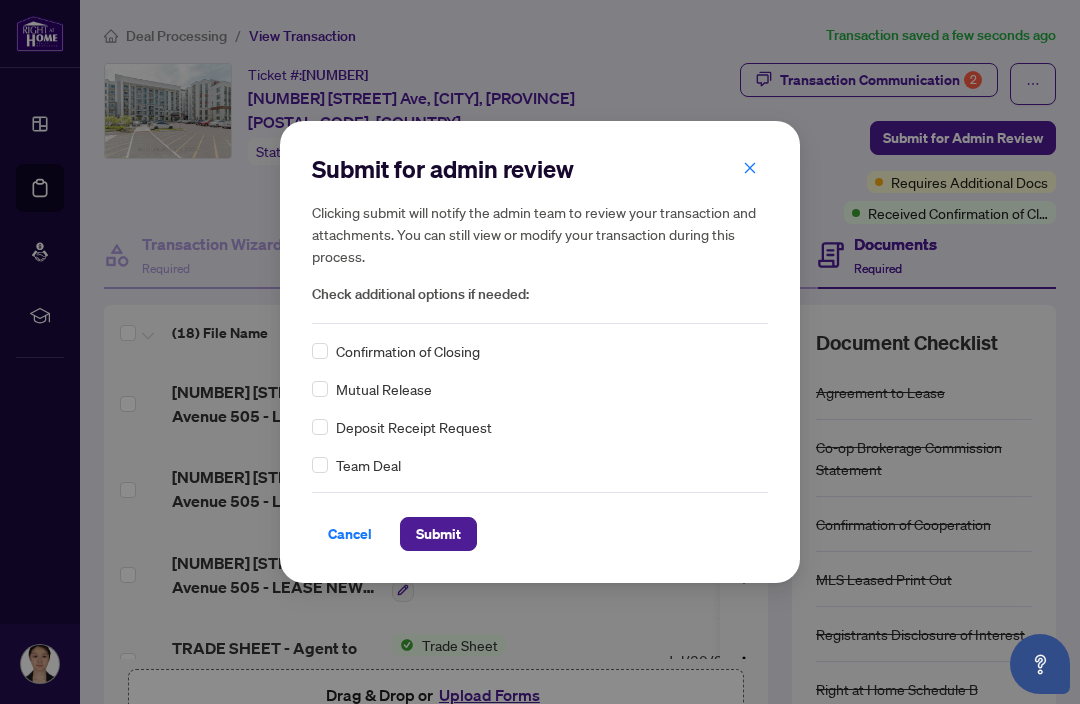click on "Submit for admin review Clicking submit will notify the admin team to review your transaction and attachments. You can still view or modify your transaction during this process.   Check additional options if needed: Confirmation of Closing Mutual Release Deposit Receipt Request Team Deal Cancel Submit Cancel OK" at bounding box center (540, 352) 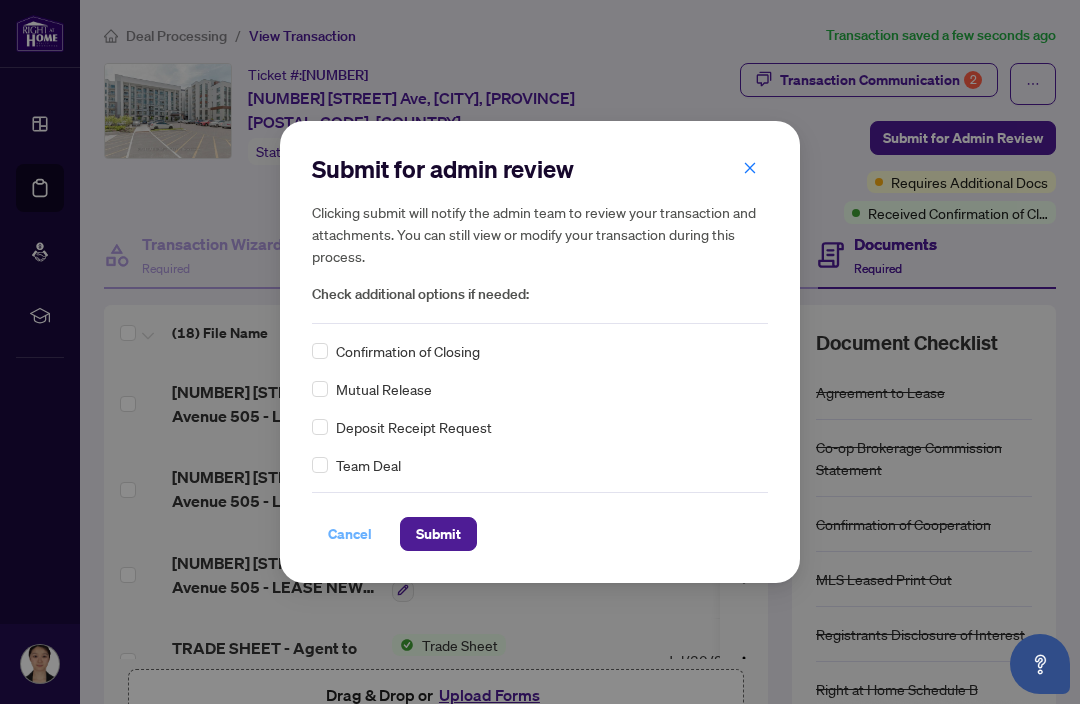 click on "Cancel" at bounding box center (350, 534) 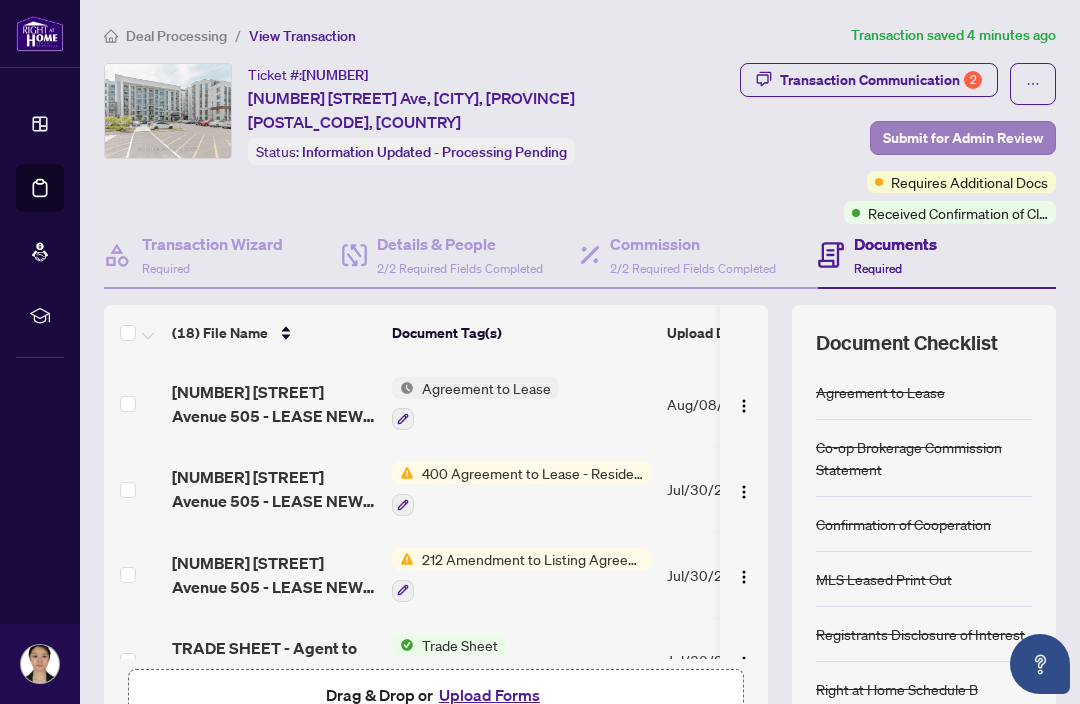 click on "Submit for Admin Review" at bounding box center (963, 138) 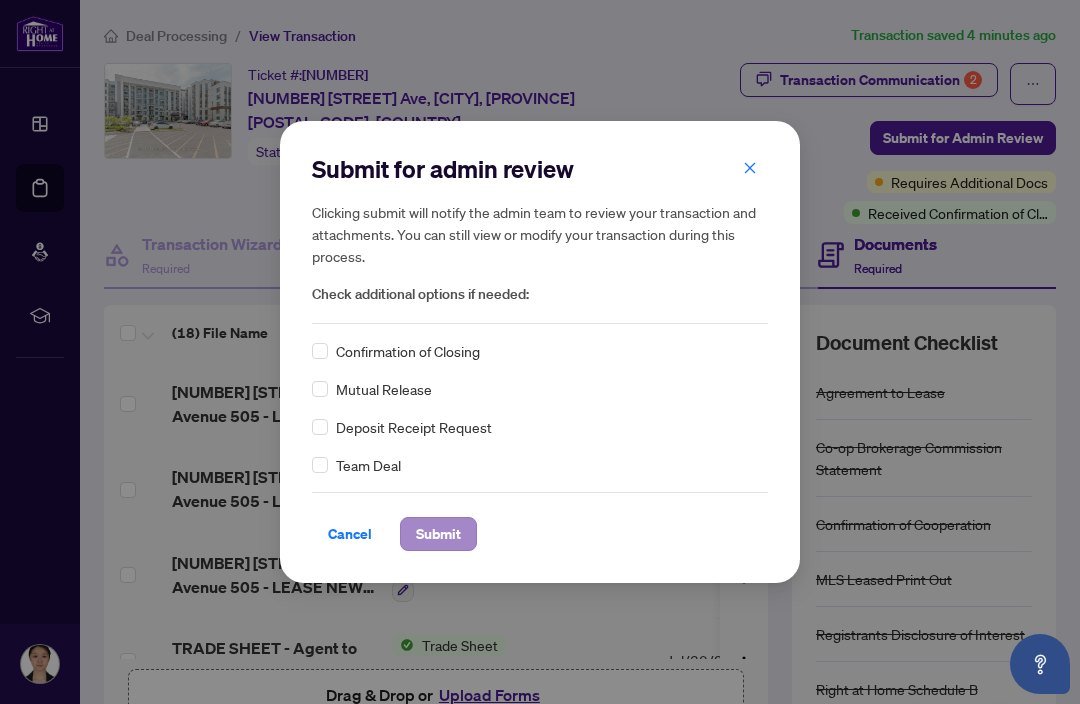 click on "Submit" at bounding box center (438, 534) 